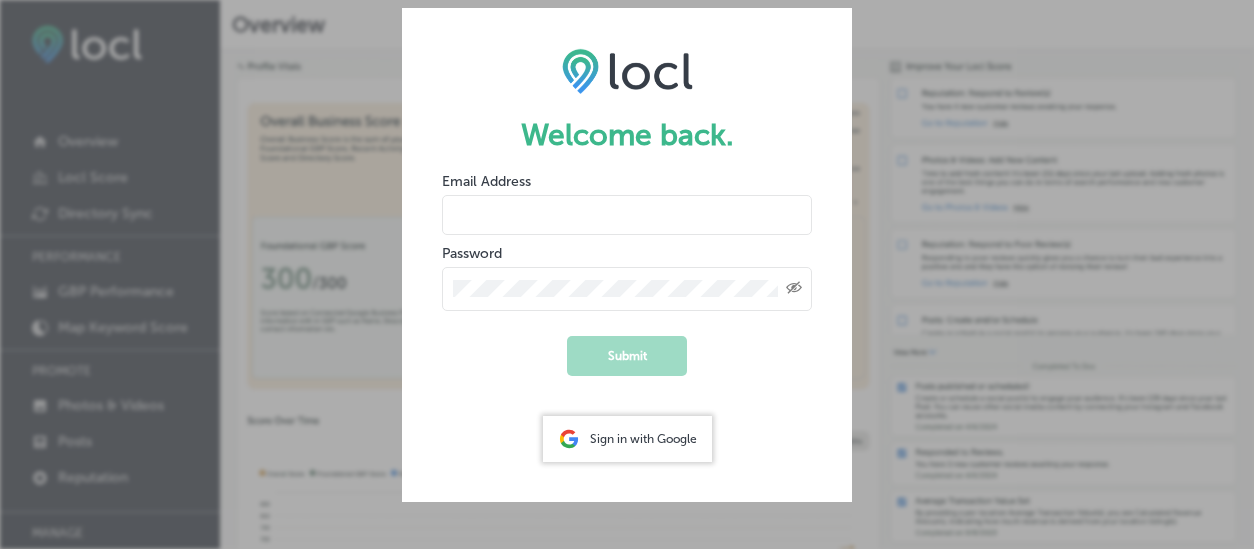 scroll, scrollTop: 0, scrollLeft: 0, axis: both 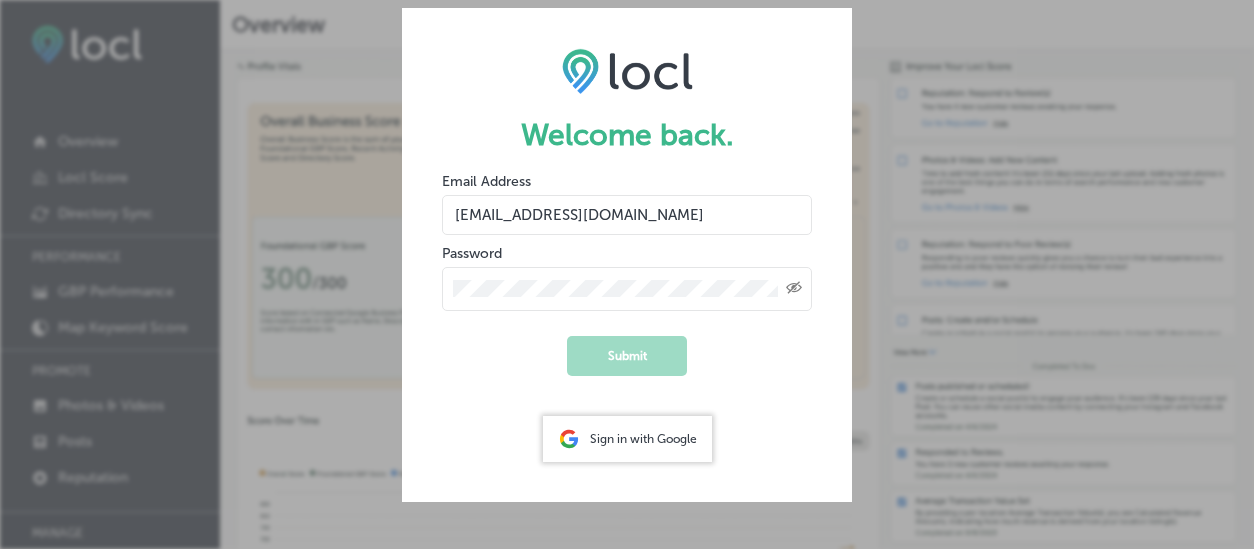 click on "Created with Sketch." at bounding box center (627, 289) 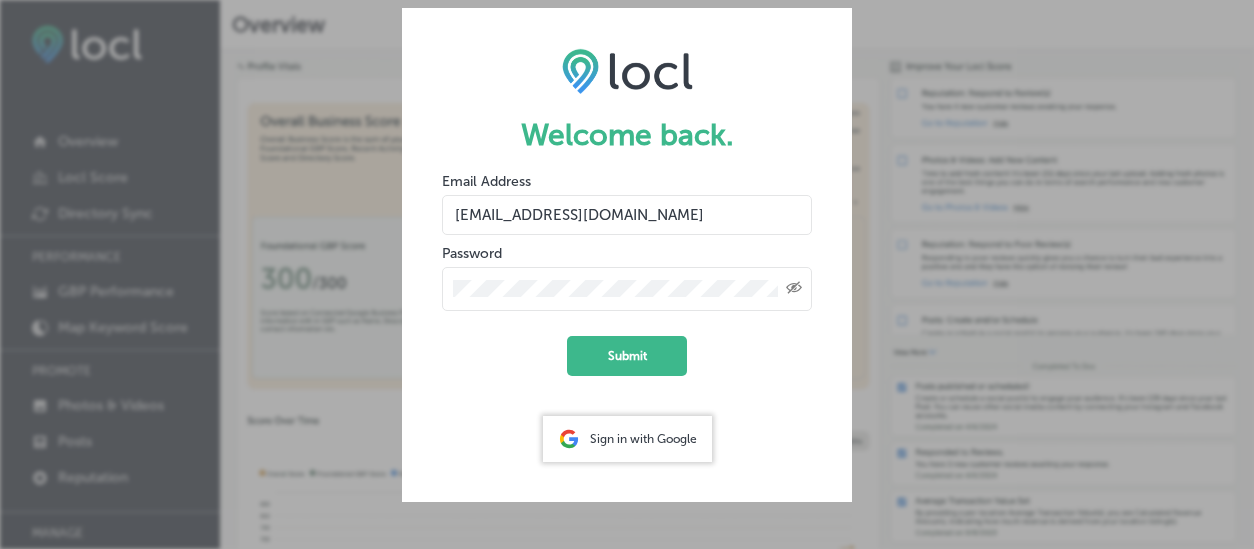 click on "Submit" 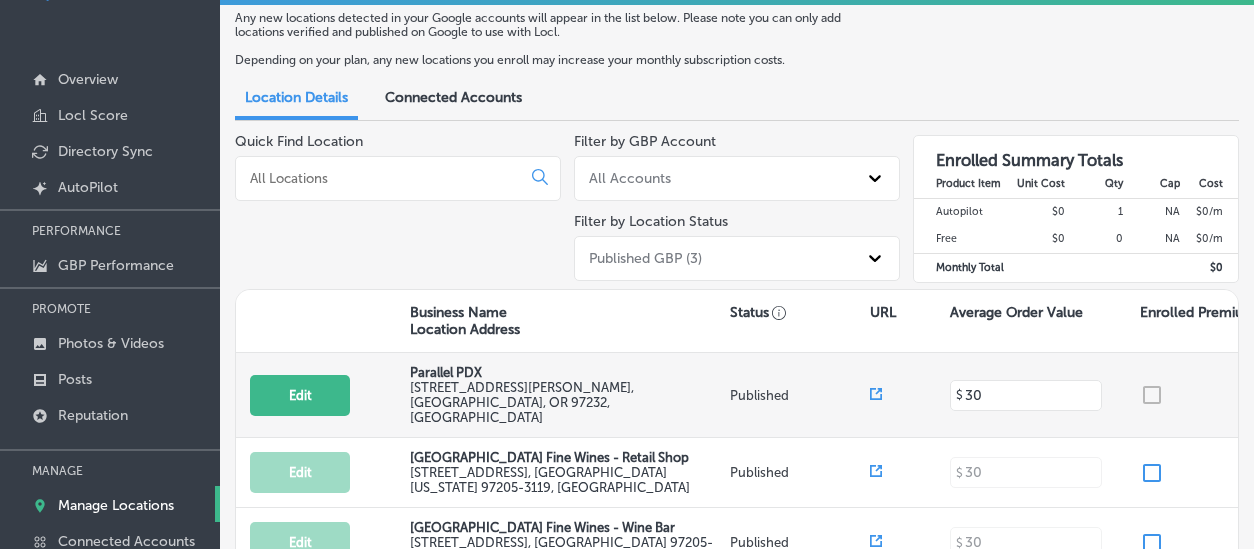 scroll, scrollTop: 0, scrollLeft: 0, axis: both 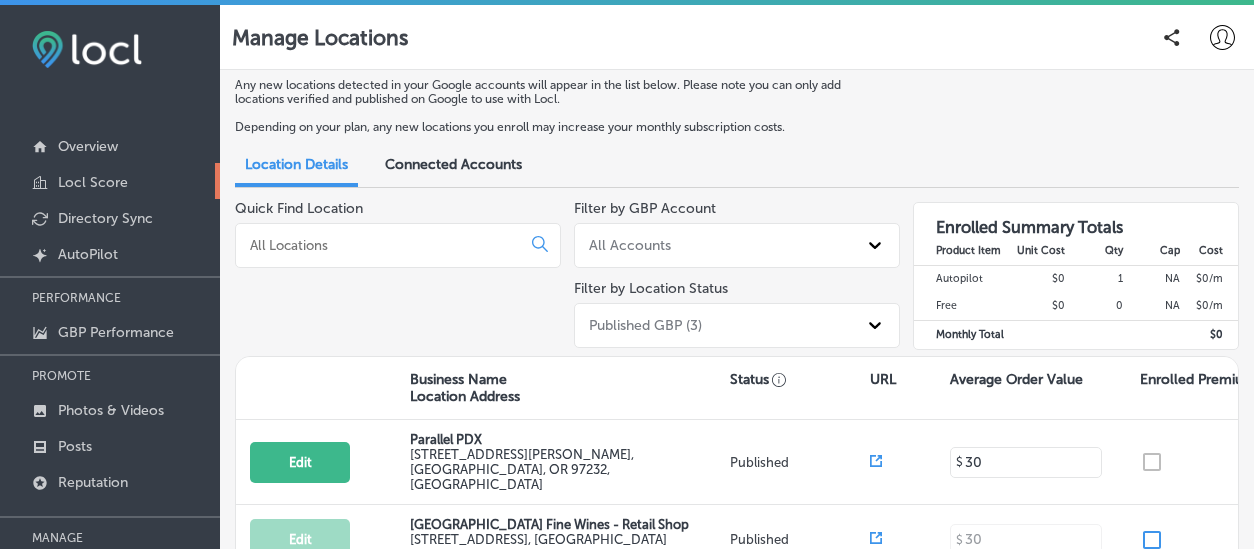 click on "Locl Score" at bounding box center [93, 182] 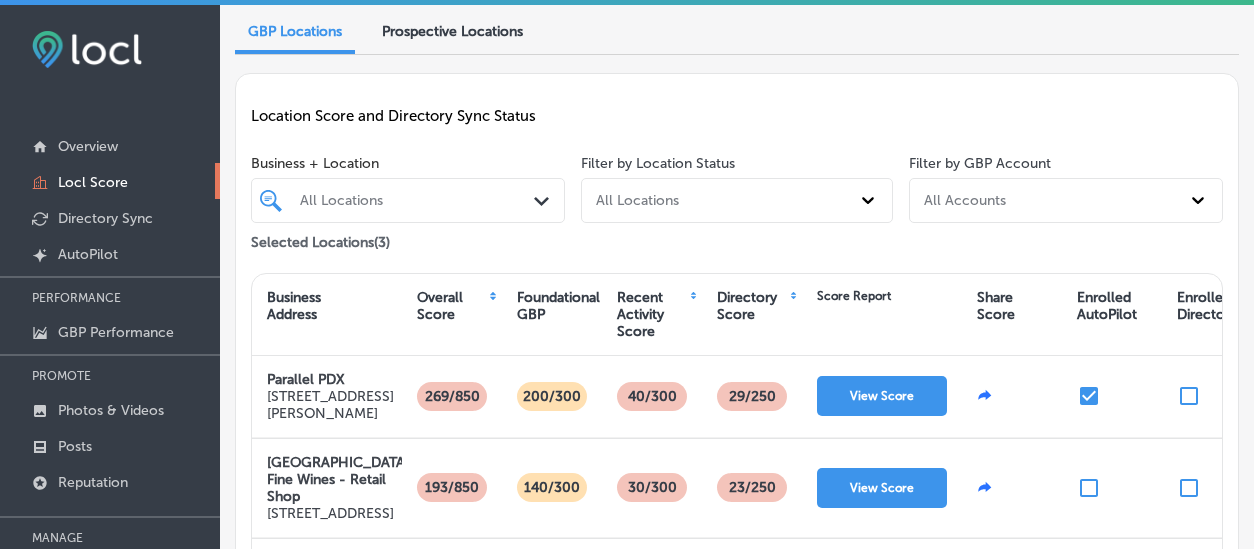 scroll, scrollTop: 157, scrollLeft: 0, axis: vertical 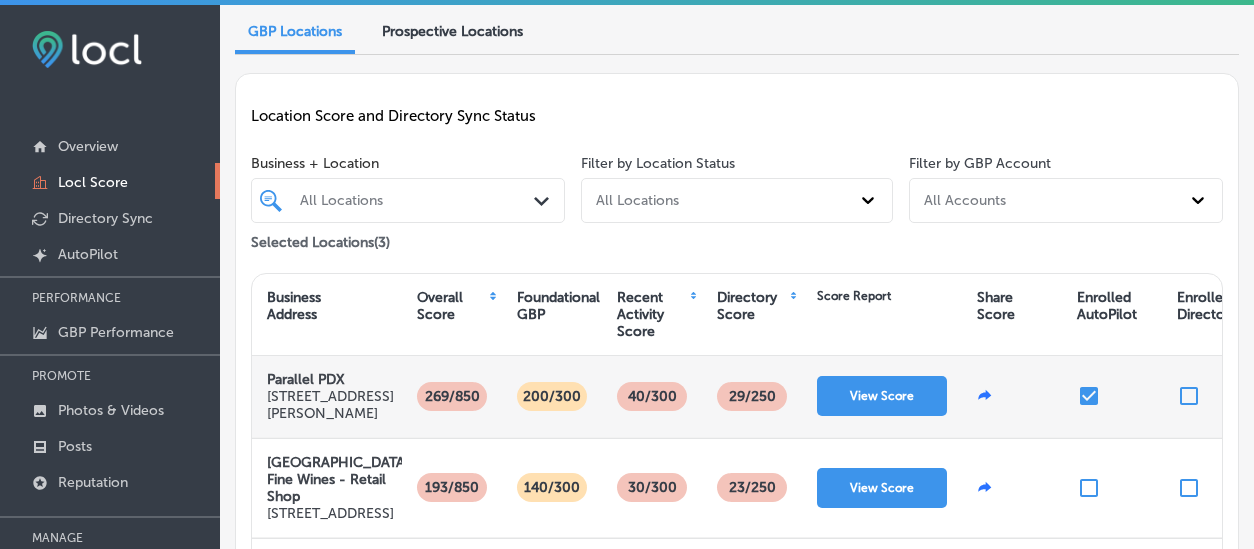 click on "[STREET_ADDRESS][PERSON_NAME]" at bounding box center (330, 405) 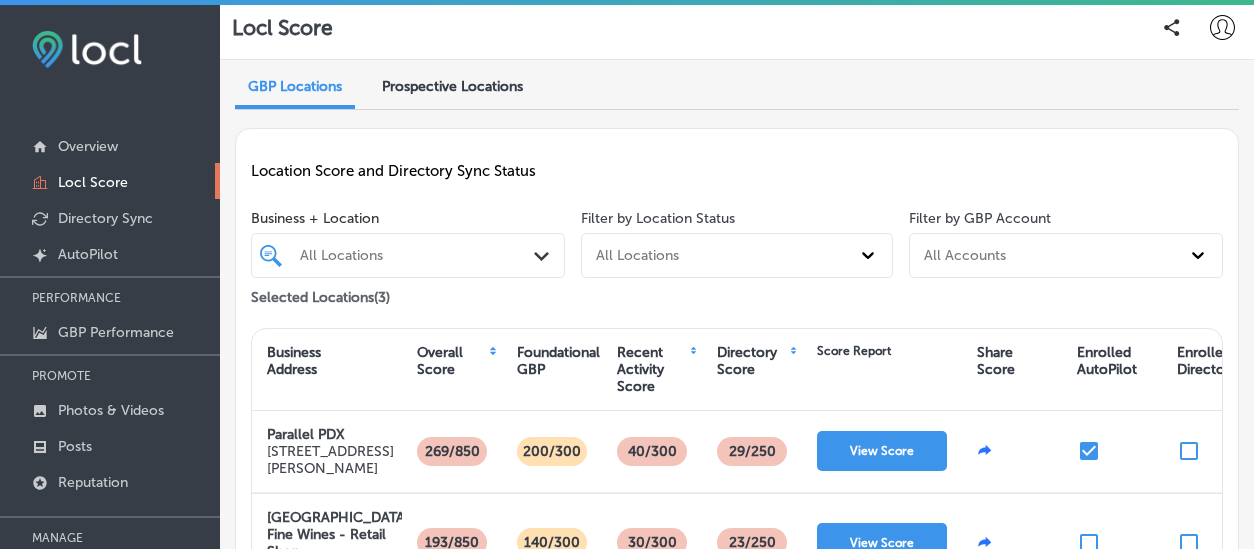 scroll, scrollTop: 0, scrollLeft: 0, axis: both 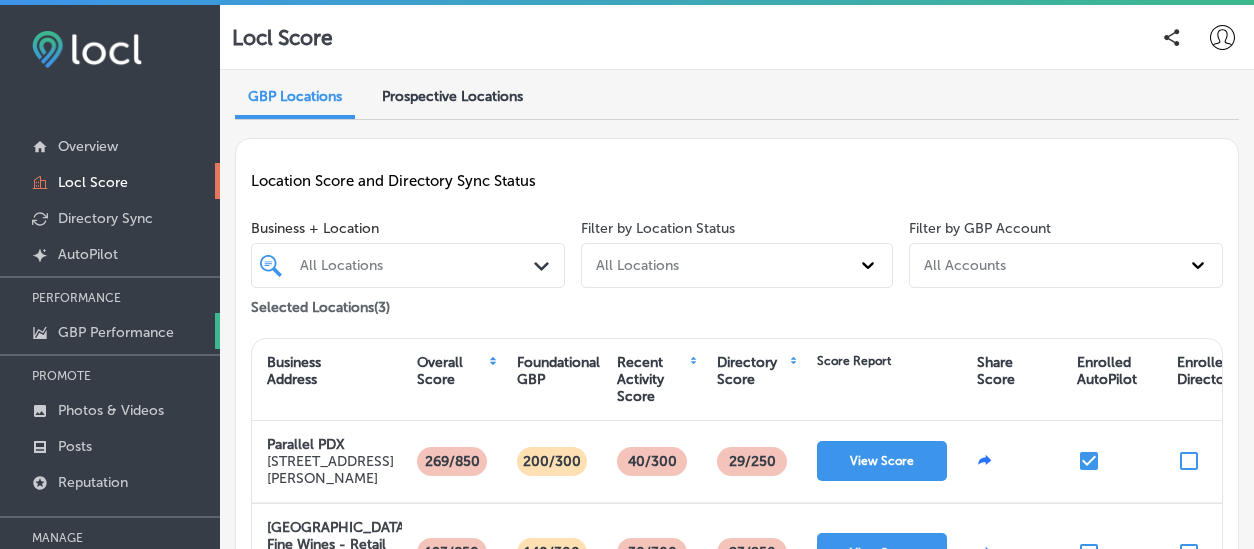 click on "GBP Performance" at bounding box center (116, 332) 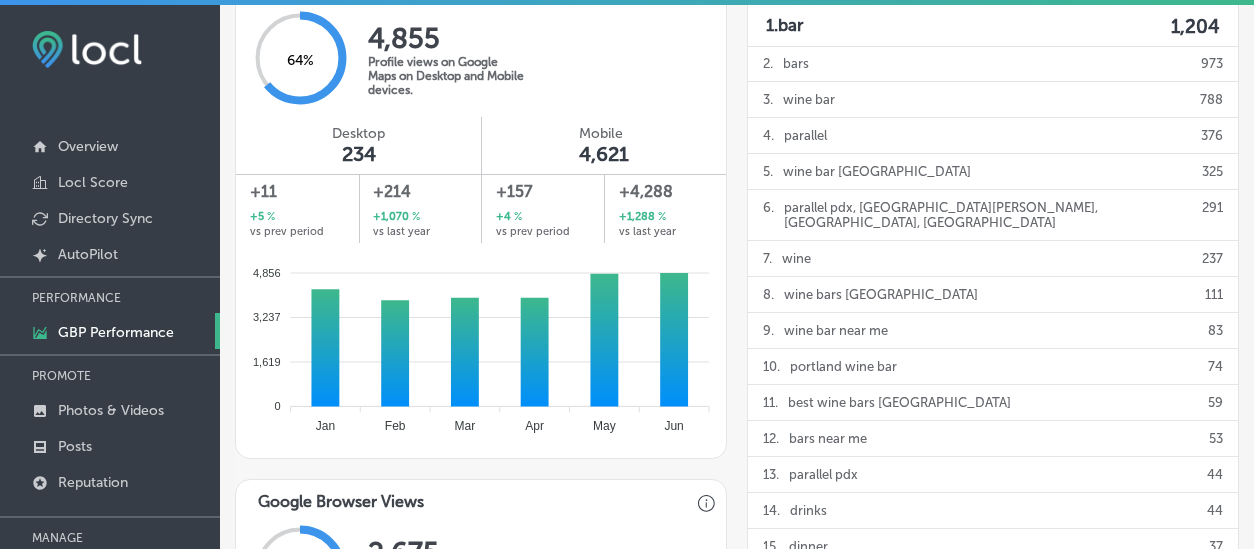 scroll, scrollTop: 800, scrollLeft: 0, axis: vertical 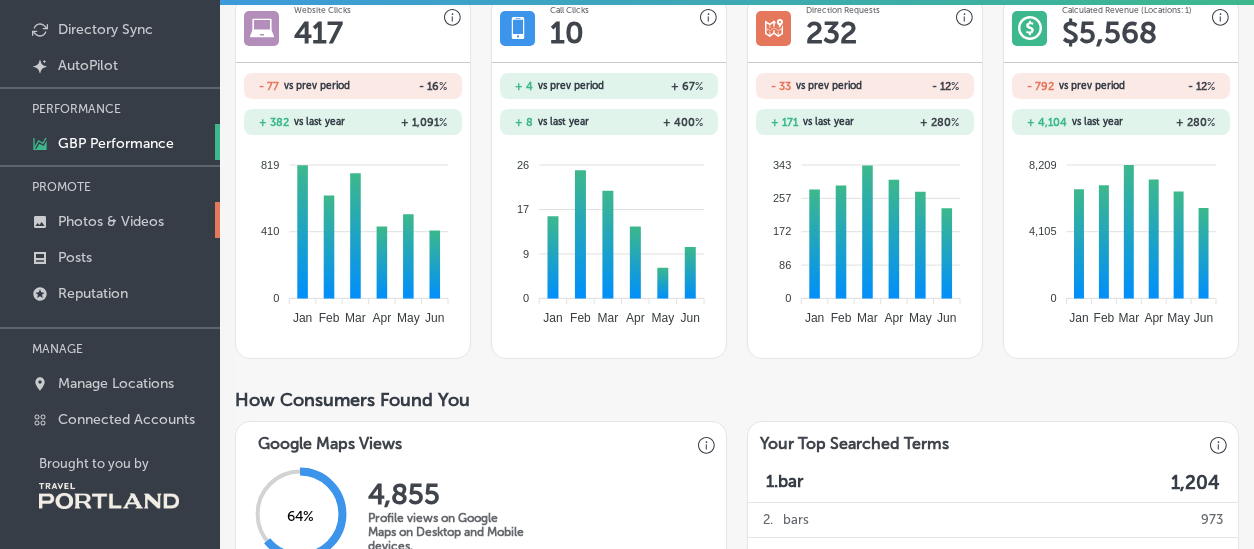 click on "Photos & Videos" at bounding box center (111, 221) 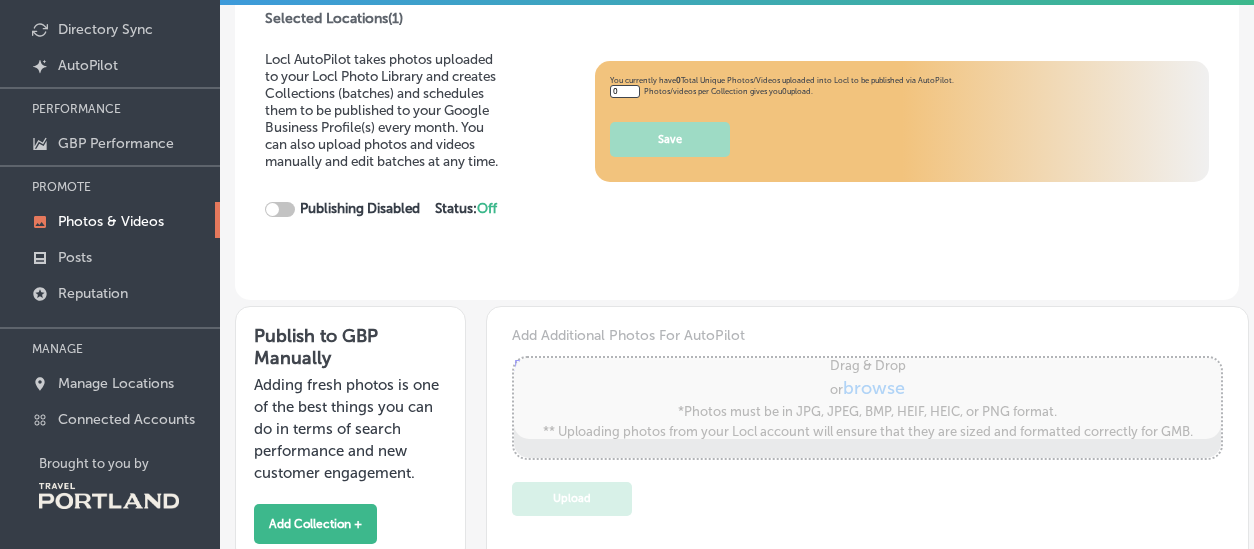 type on "5" 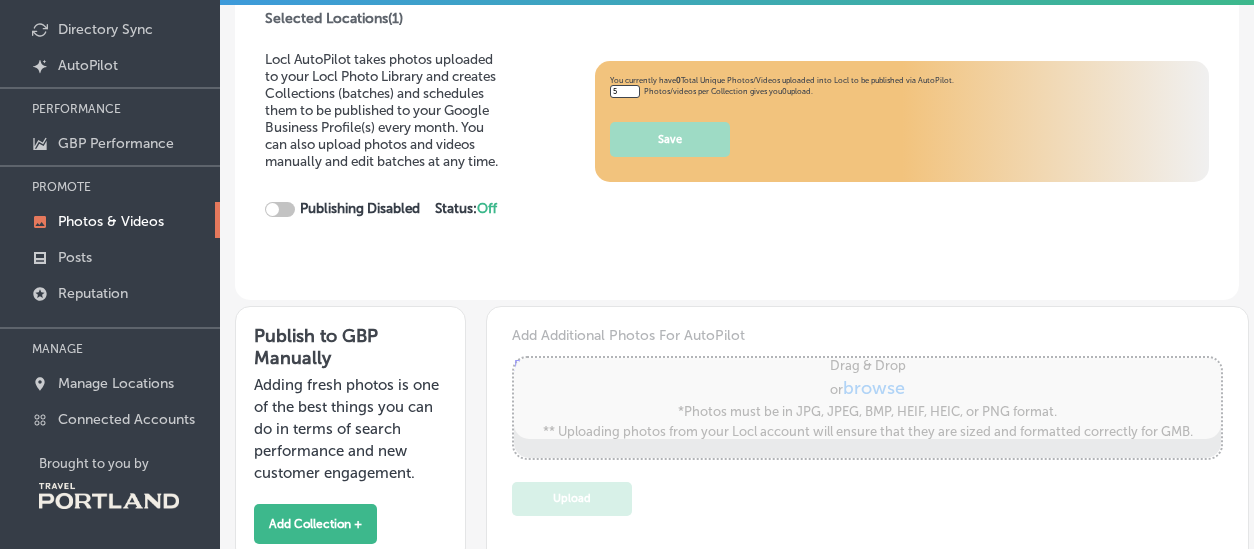 checkbox on "true" 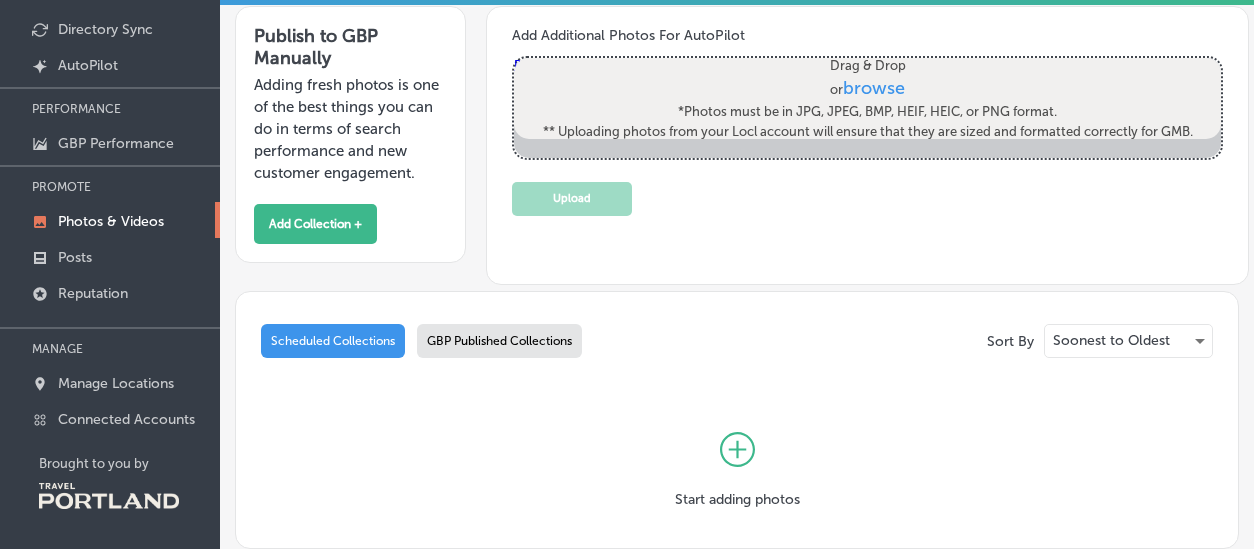 scroll, scrollTop: 0, scrollLeft: 0, axis: both 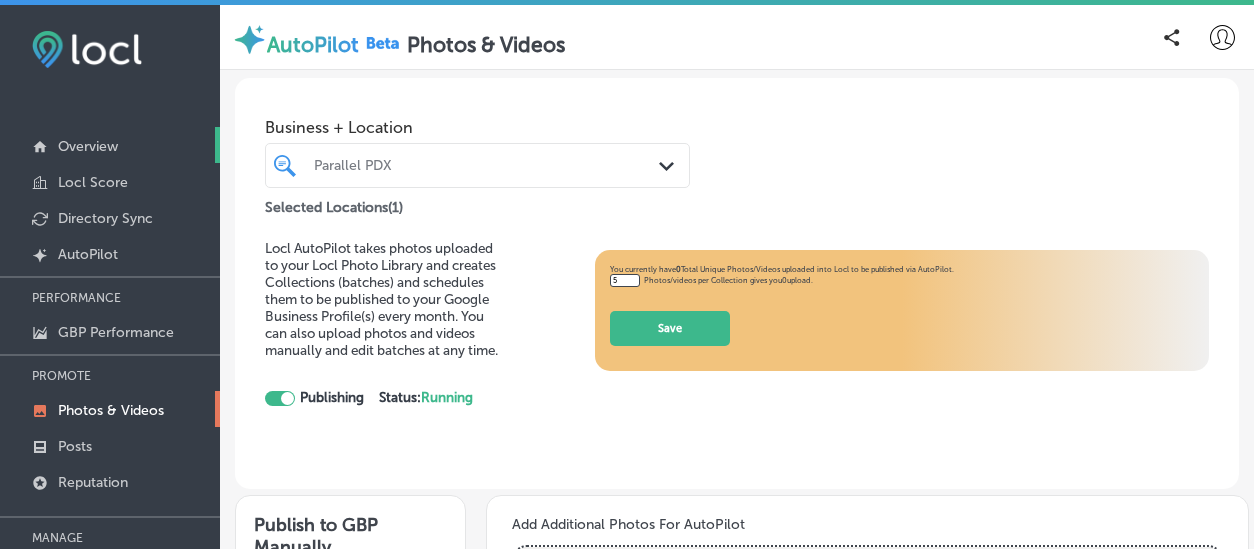 click on "Overview" at bounding box center [88, 146] 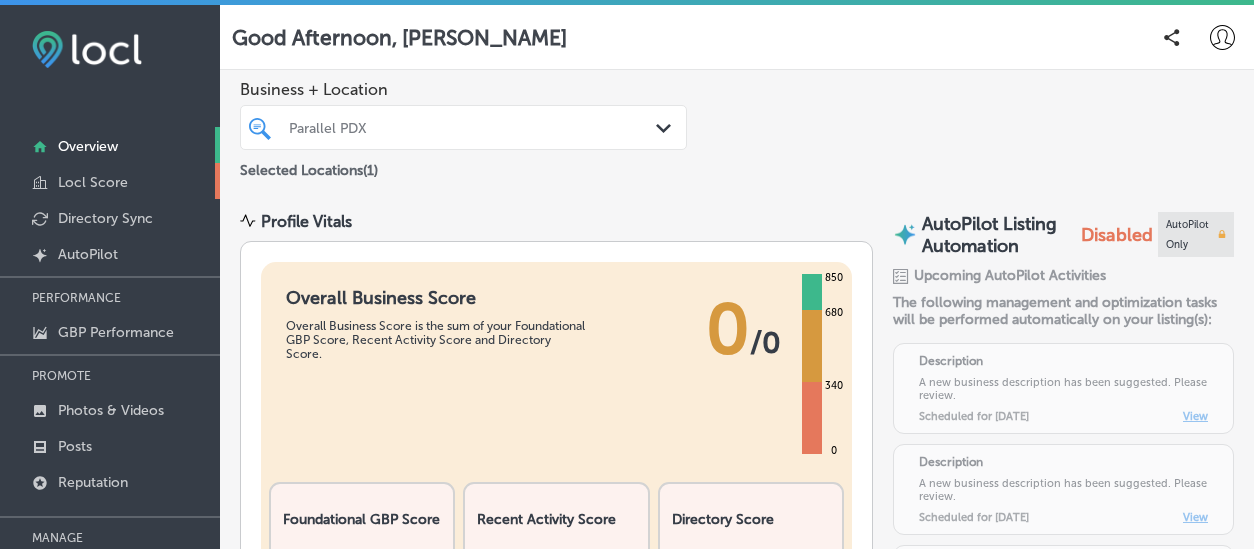 click on "Locl Score" at bounding box center [93, 182] 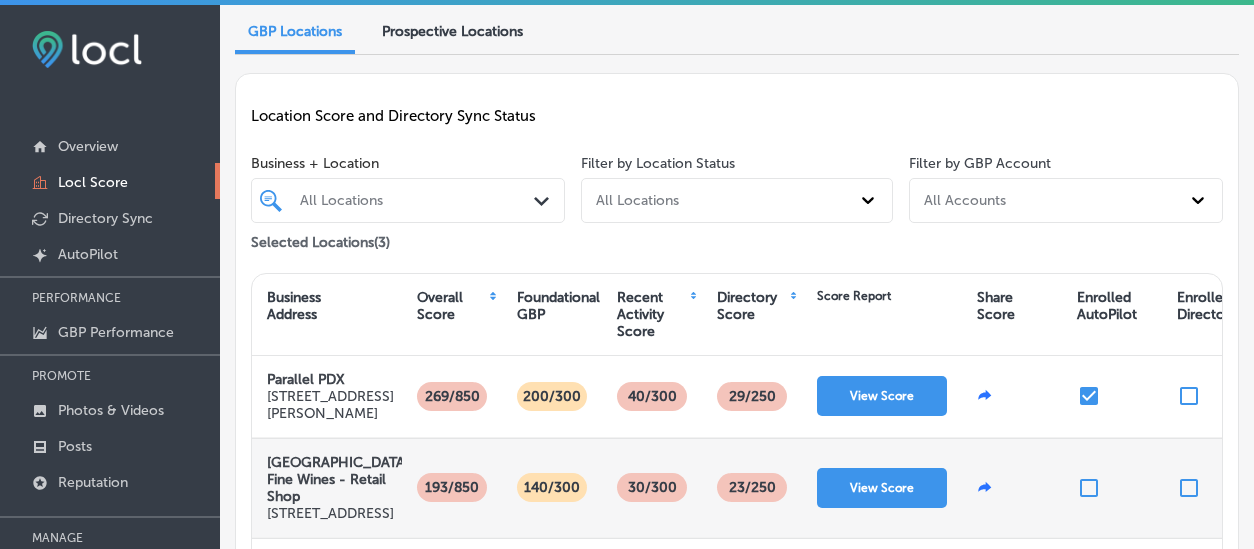 scroll, scrollTop: 157, scrollLeft: 0, axis: vertical 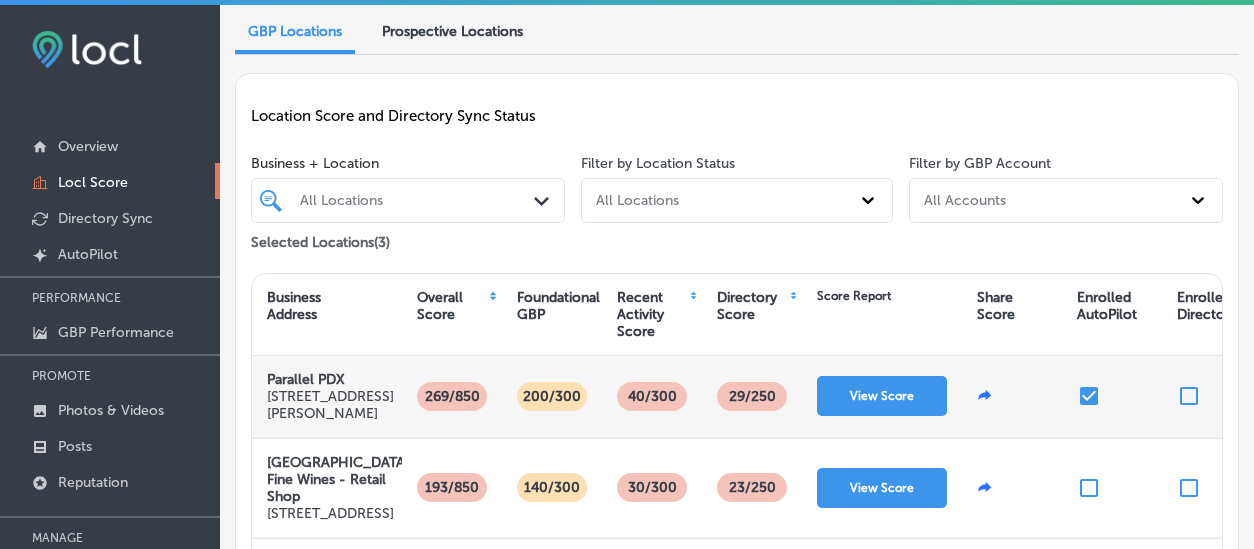 click on "269/850" at bounding box center [452, 396] 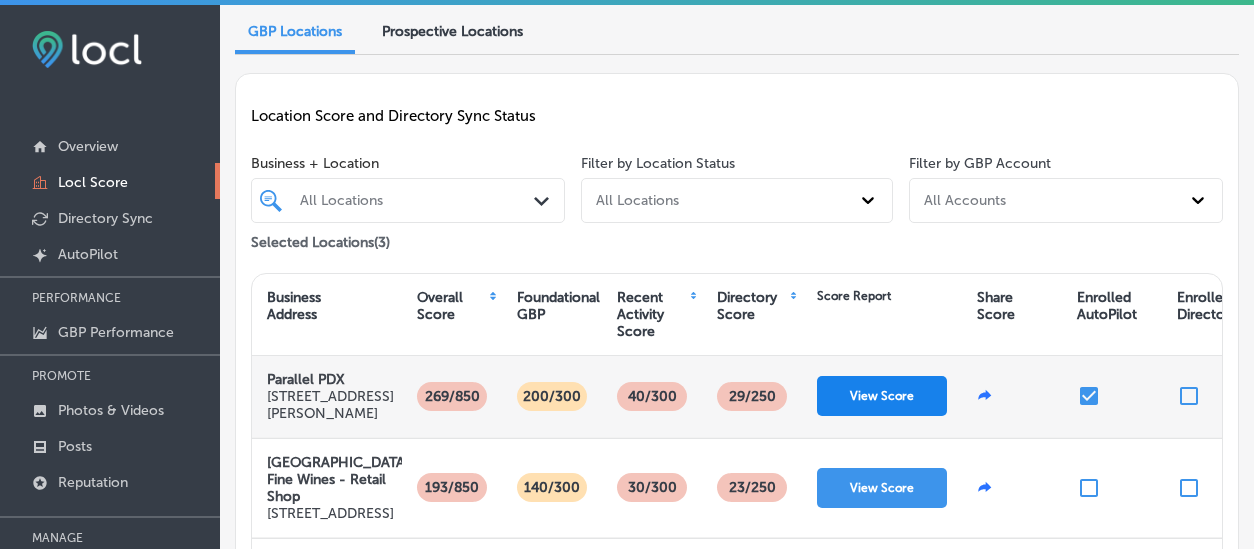 click on "View Score" at bounding box center [882, 396] 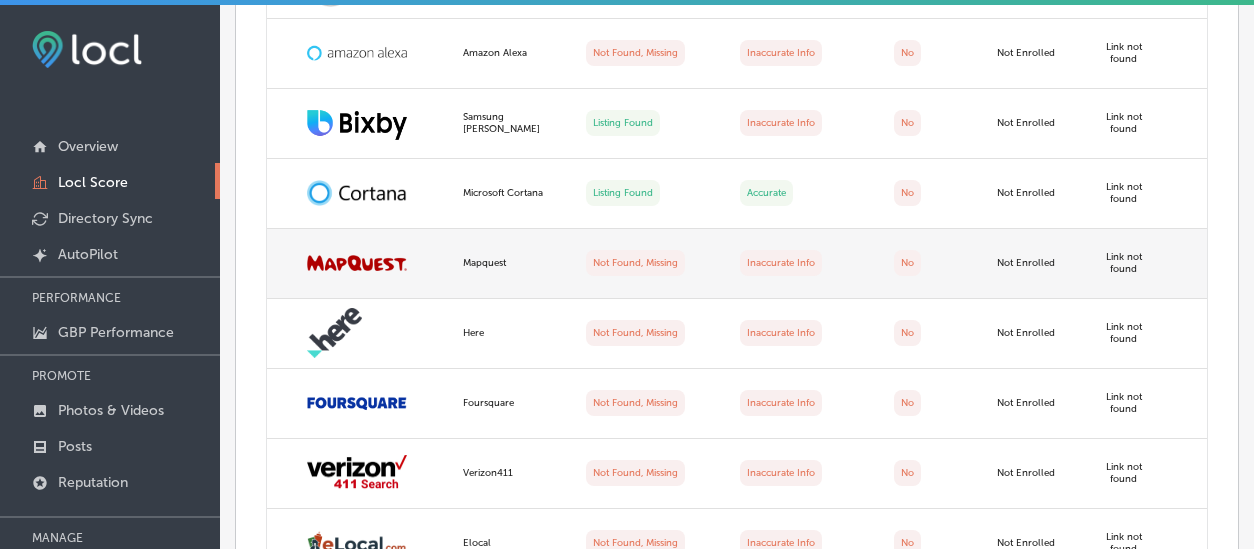 scroll, scrollTop: 2100, scrollLeft: 0, axis: vertical 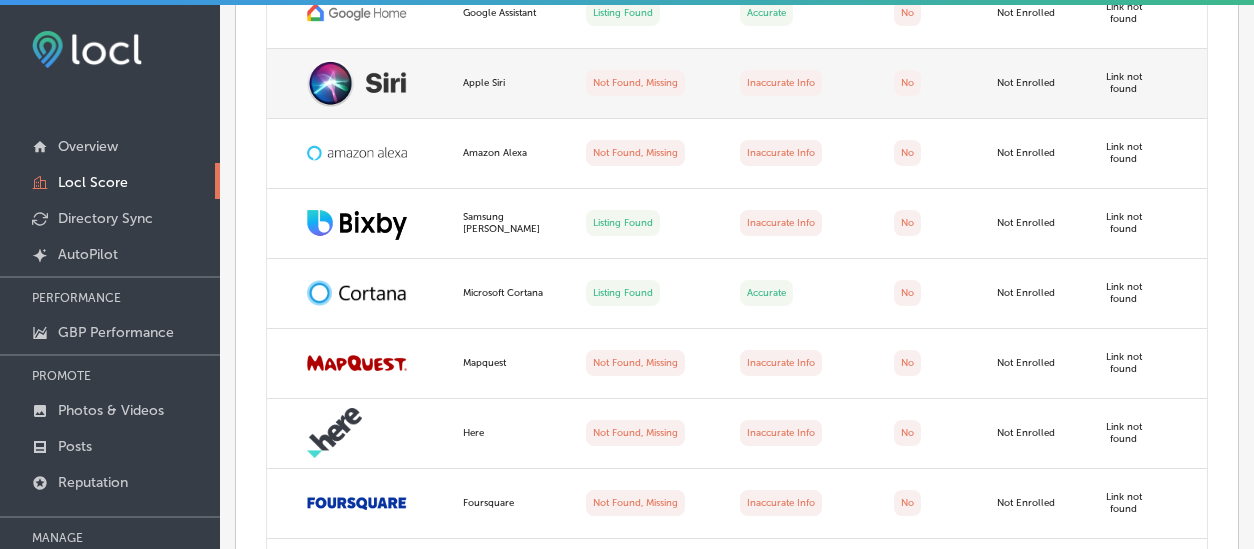 click at bounding box center [373, 82] 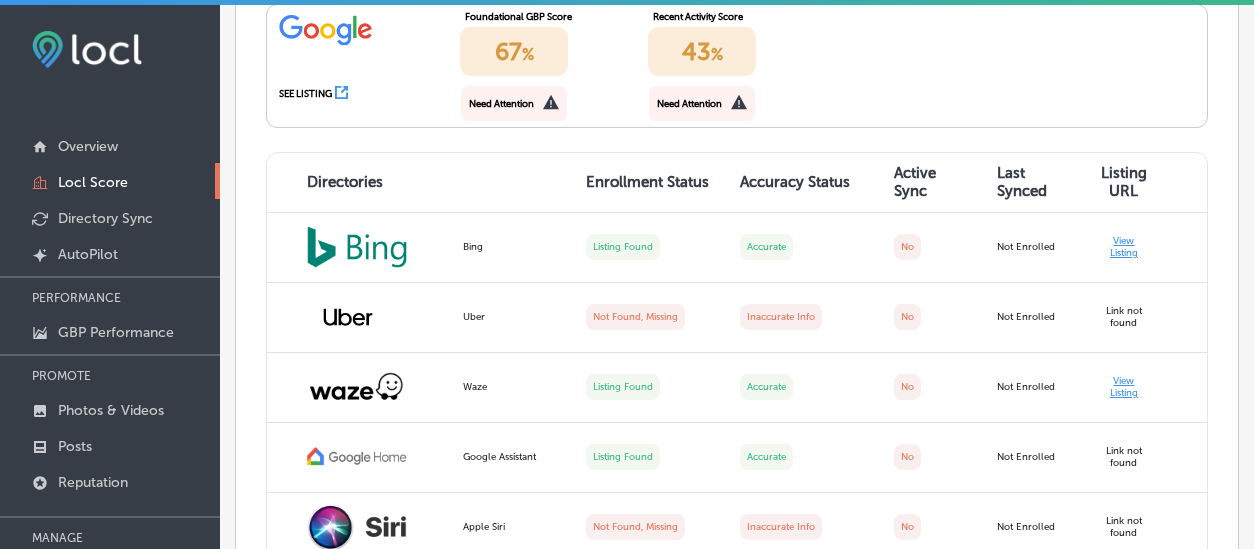 scroll, scrollTop: 1756, scrollLeft: 0, axis: vertical 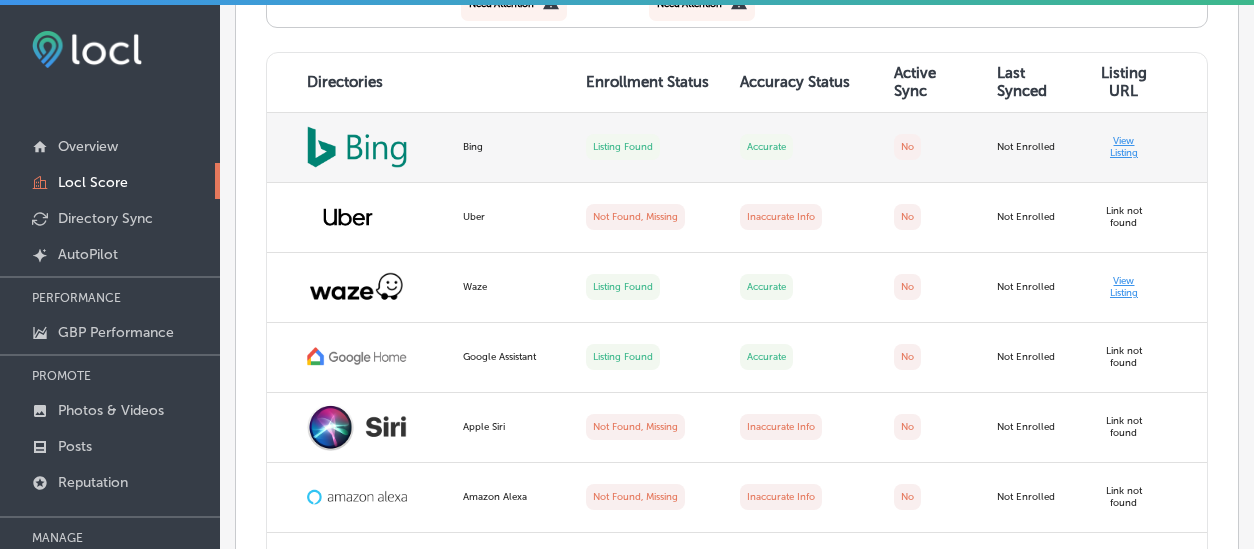 click at bounding box center (357, 146) 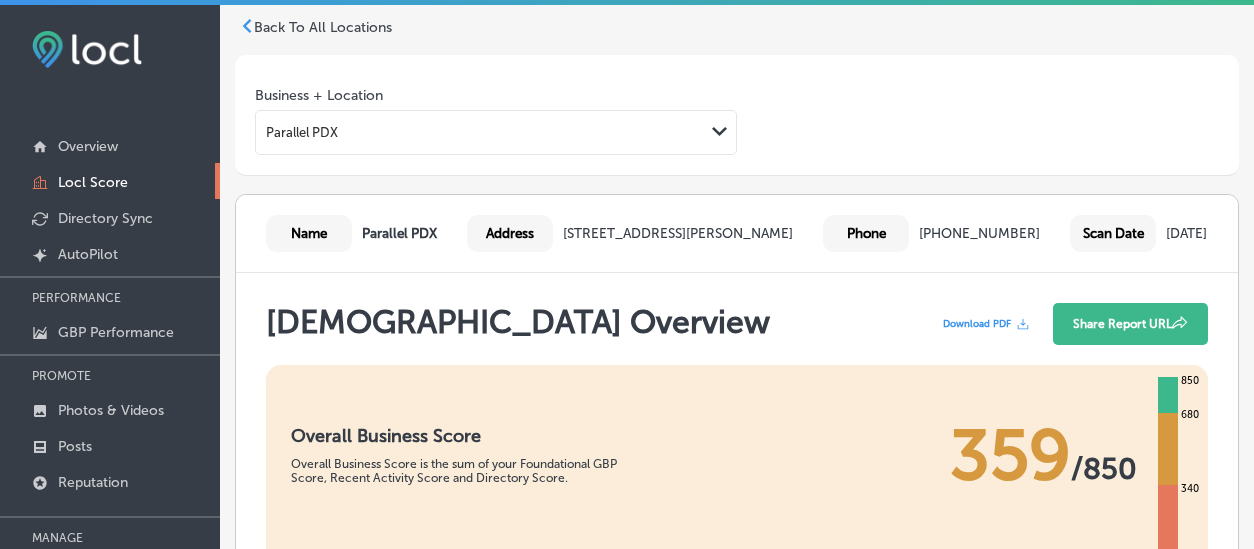scroll, scrollTop: 0, scrollLeft: 0, axis: both 